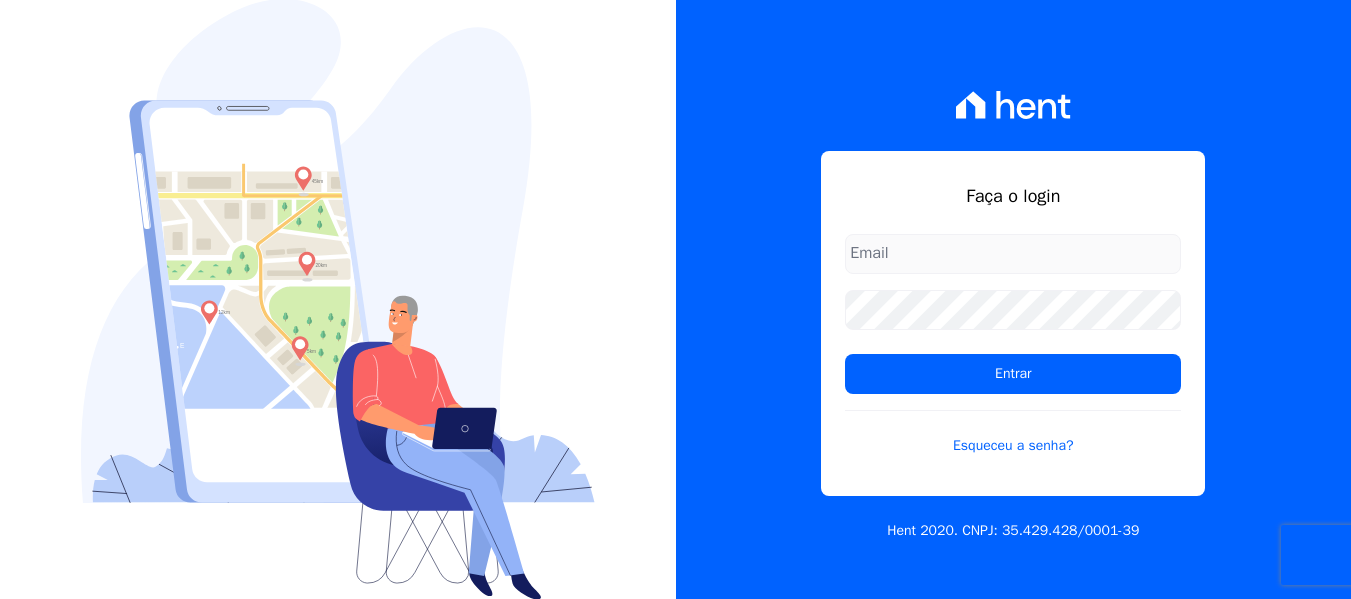 scroll, scrollTop: 0, scrollLeft: 0, axis: both 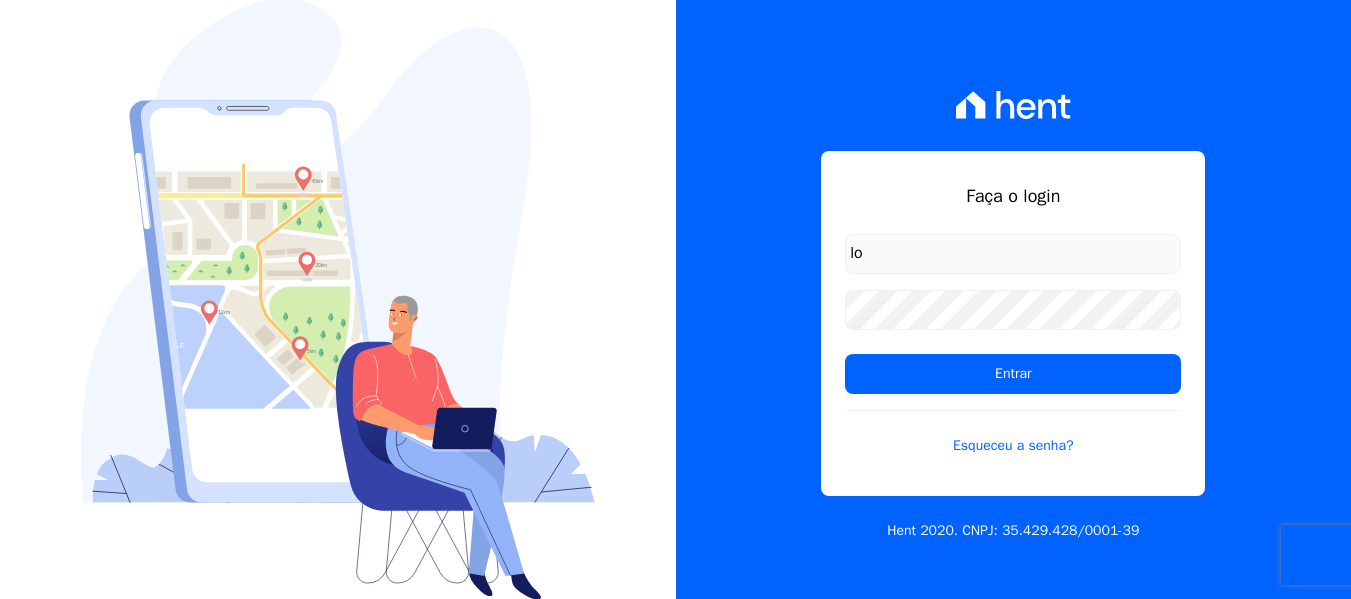 type on "lorena@h2urbanismo.com.br" 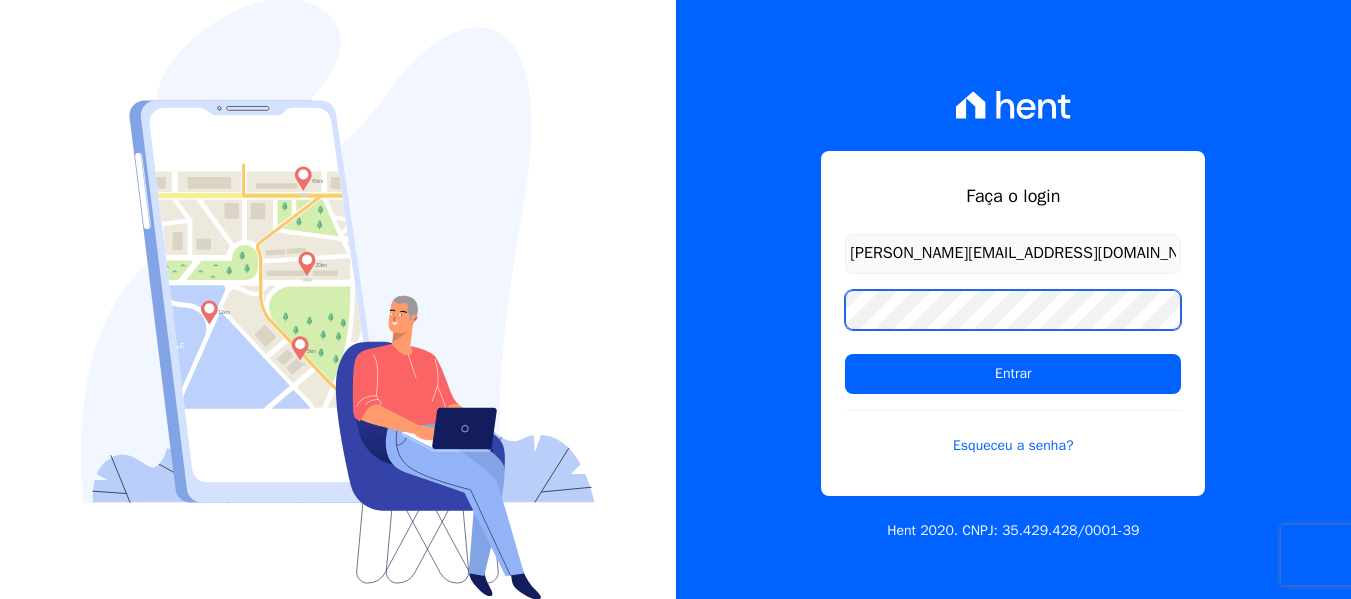 click on "Entrar" at bounding box center (1013, 374) 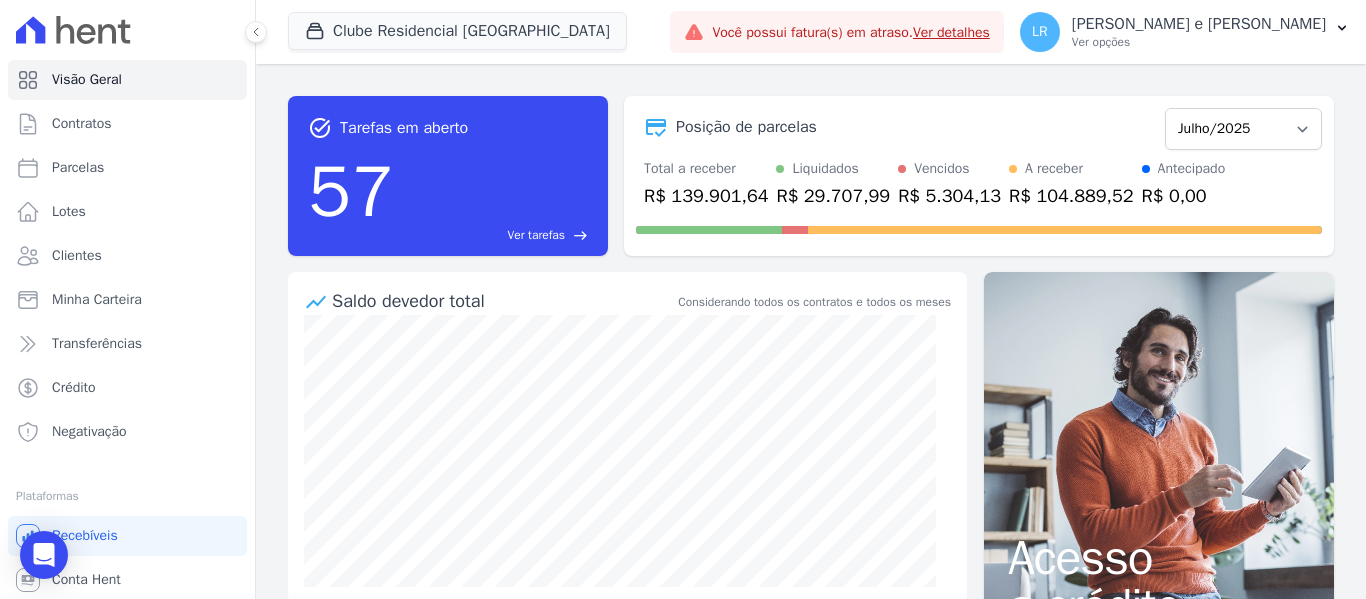 scroll, scrollTop: 0, scrollLeft: 0, axis: both 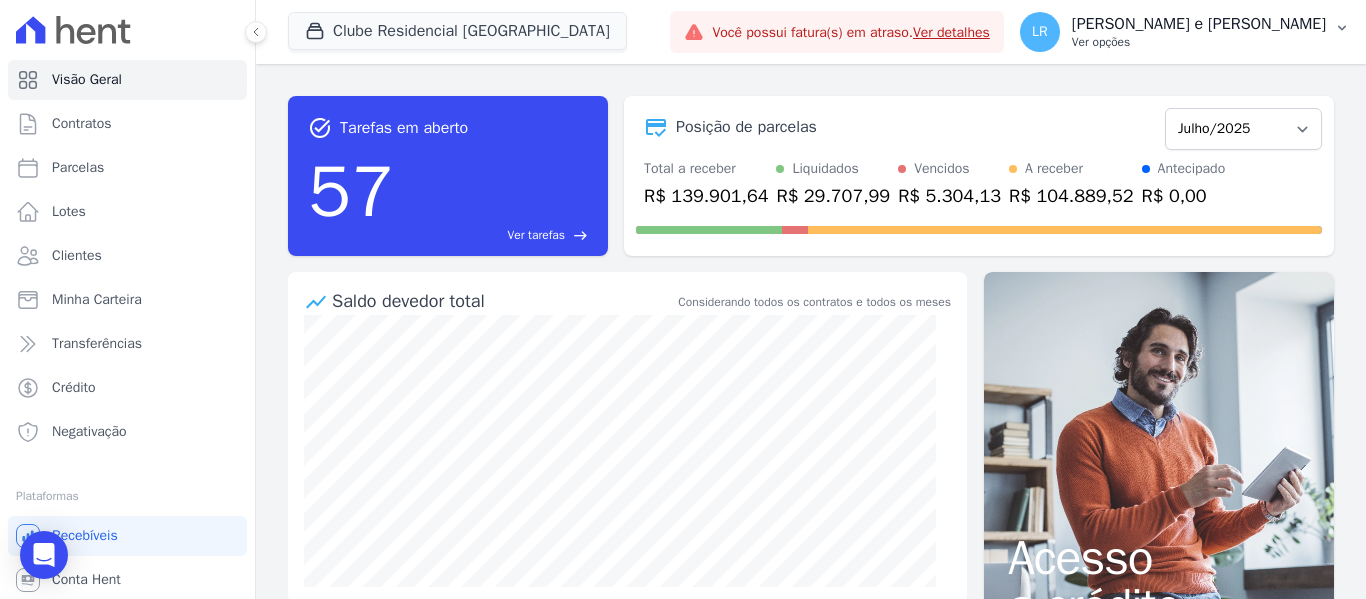 click on "Ver opções" at bounding box center [1199, 42] 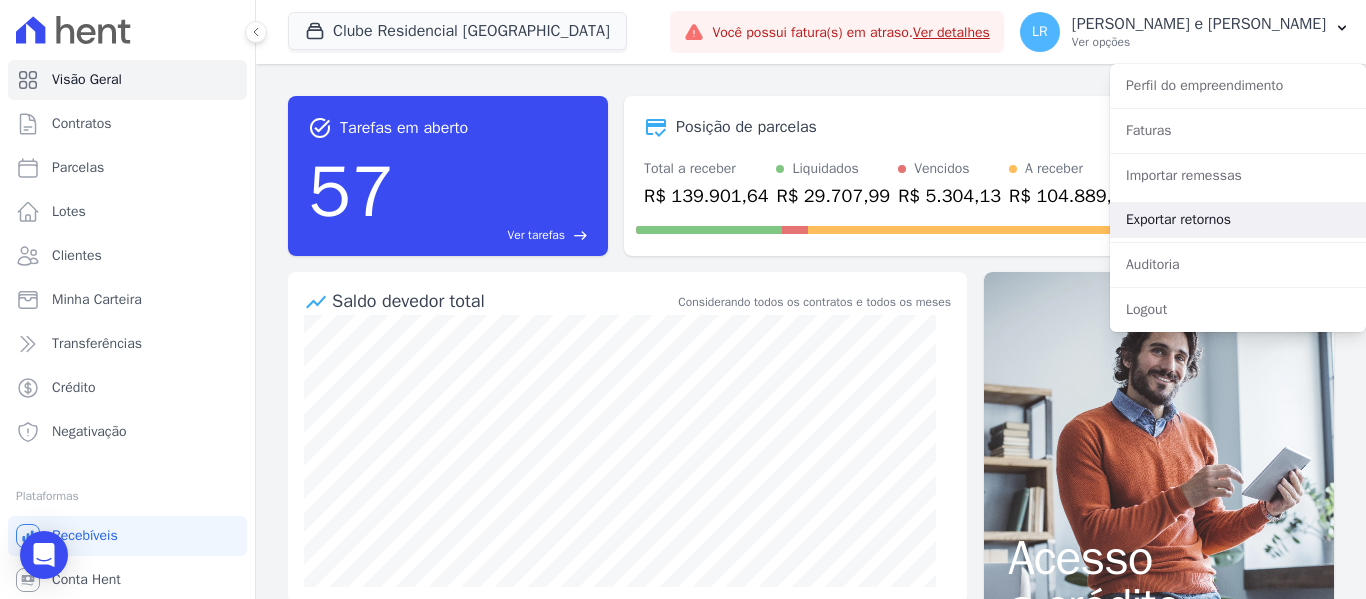 click on "Exportar retornos" at bounding box center [1238, 220] 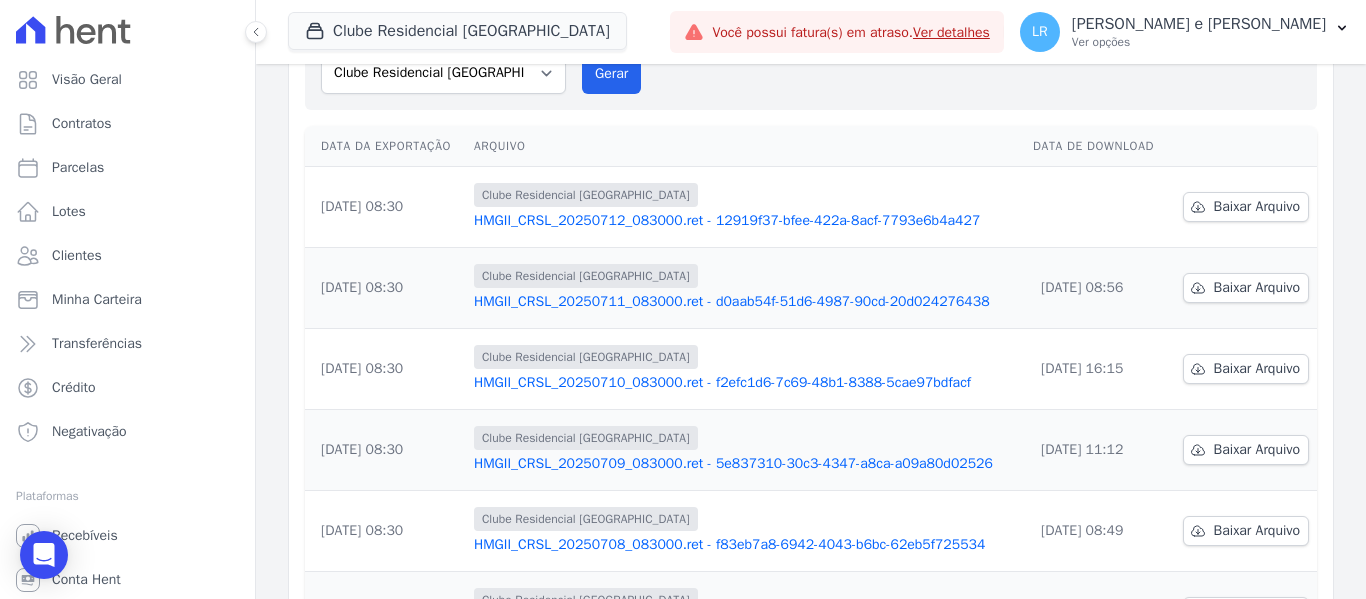 scroll, scrollTop: 200, scrollLeft: 0, axis: vertical 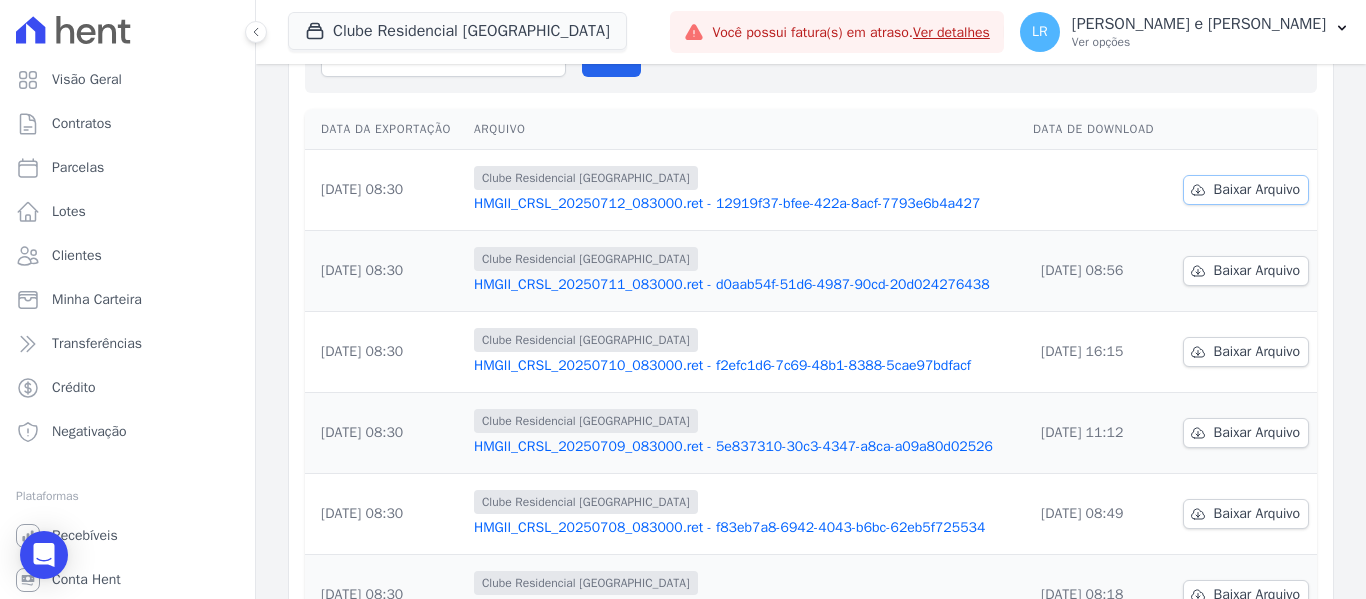 click on "Baixar Arquivo" at bounding box center (1257, 190) 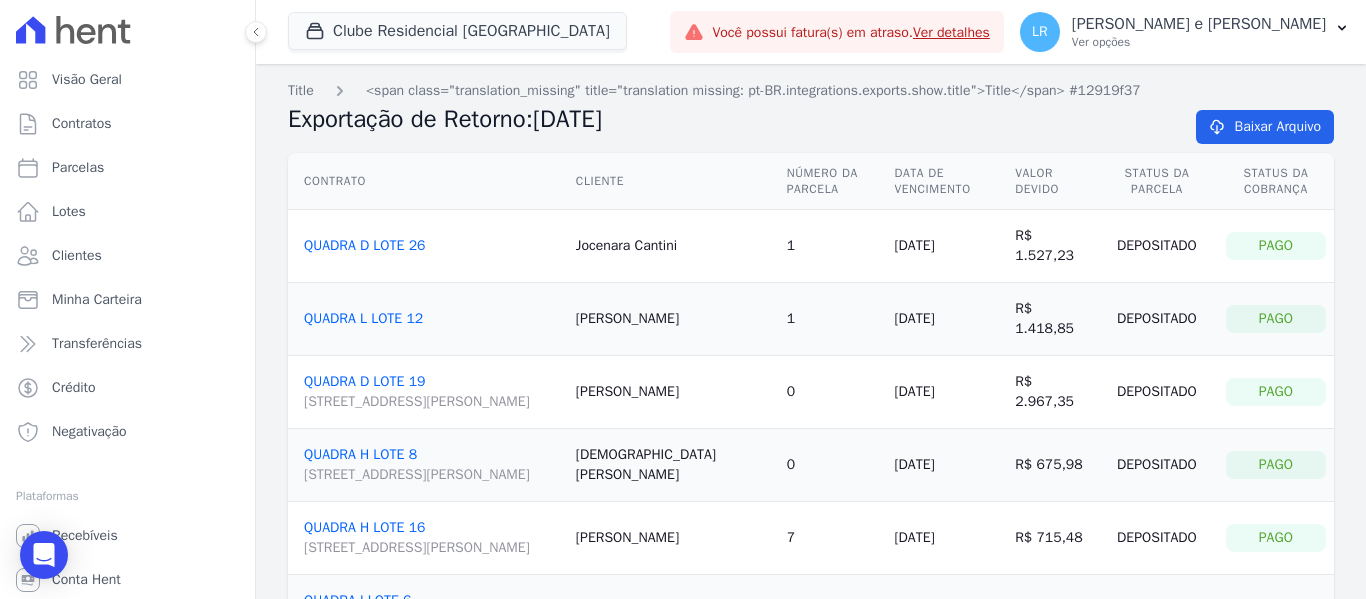 scroll, scrollTop: 0, scrollLeft: 0, axis: both 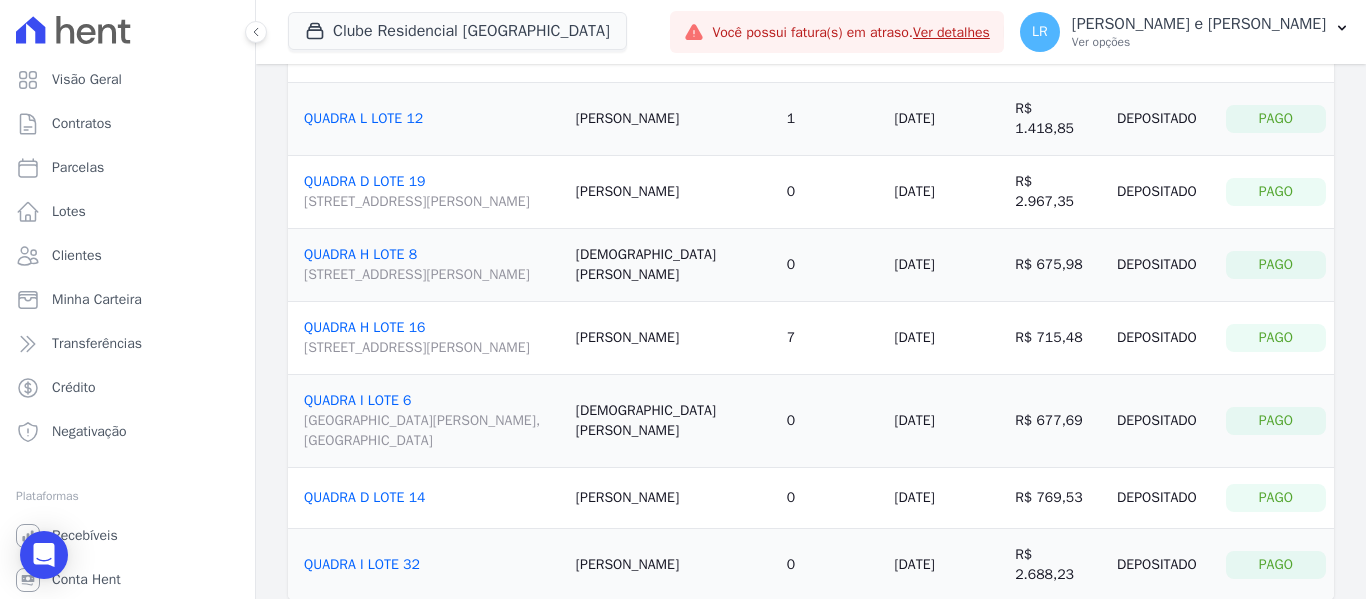 drag, startPoint x: 600, startPoint y: 125, endPoint x: 1158, endPoint y: 134, distance: 558.0726 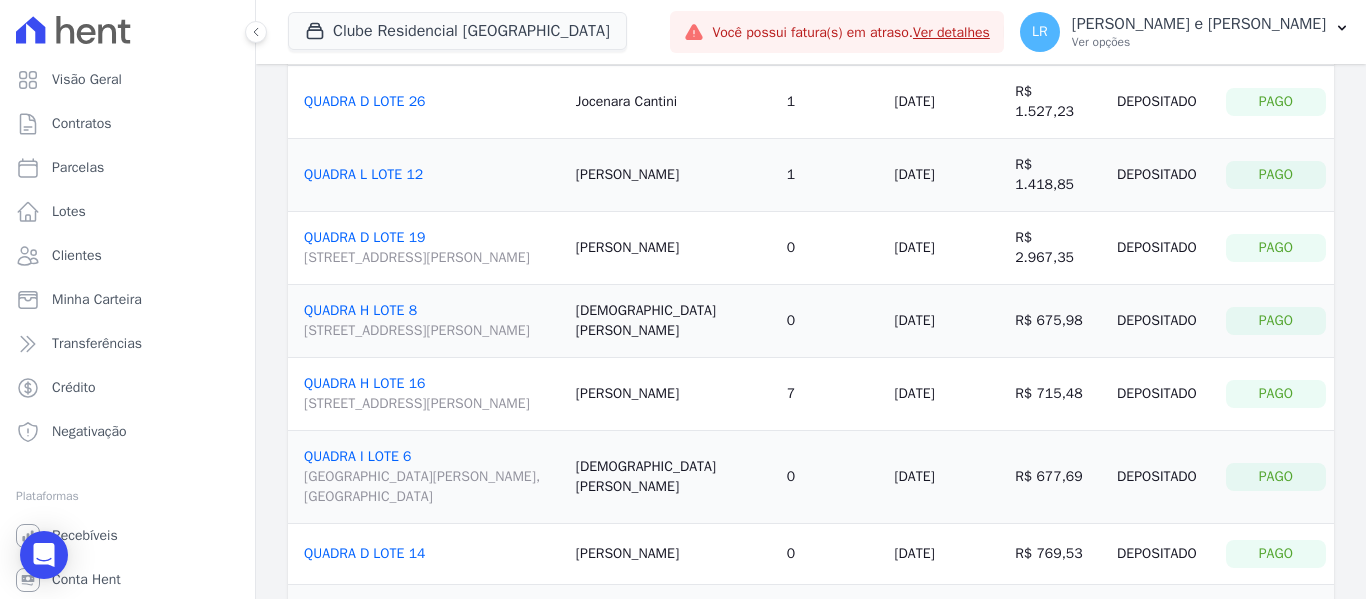 scroll, scrollTop: 200, scrollLeft: 0, axis: vertical 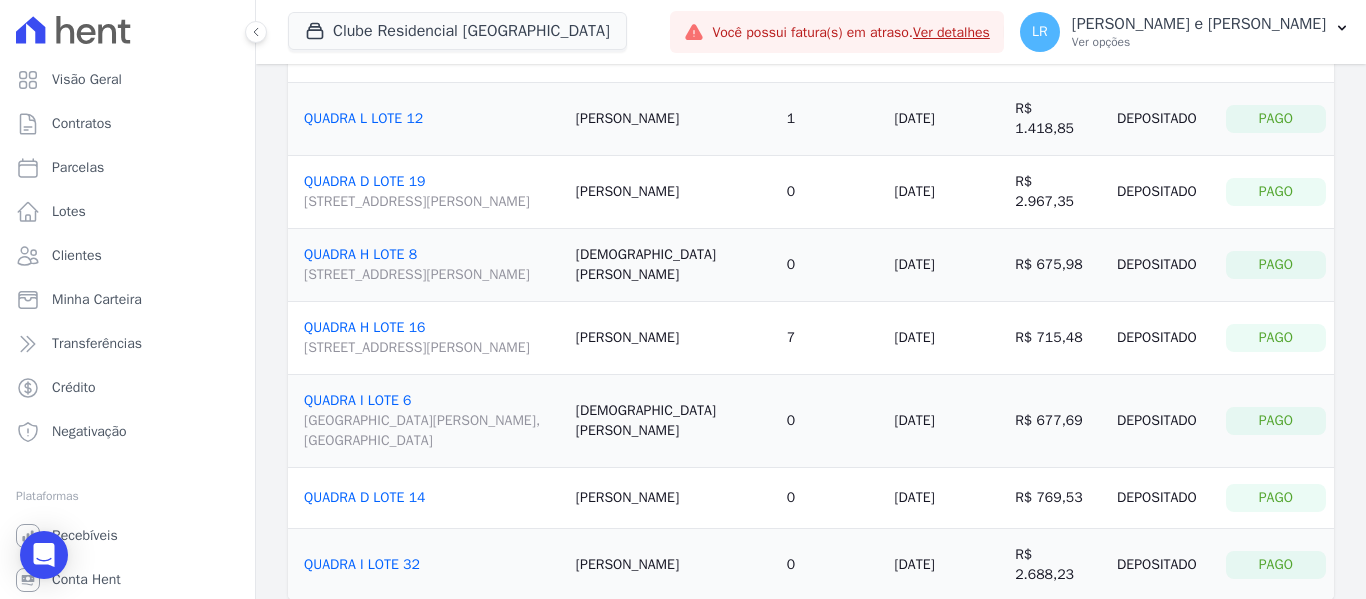 drag, startPoint x: 621, startPoint y: 116, endPoint x: 381, endPoint y: 113, distance: 240.01875 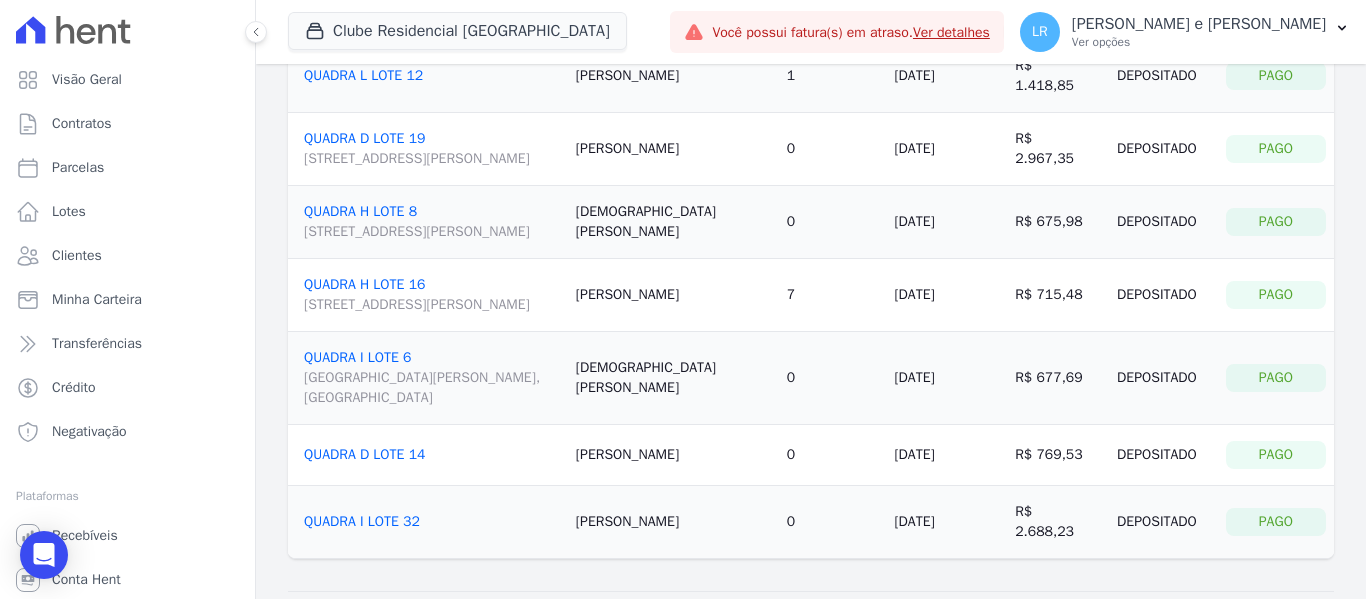 scroll, scrollTop: 244, scrollLeft: 0, axis: vertical 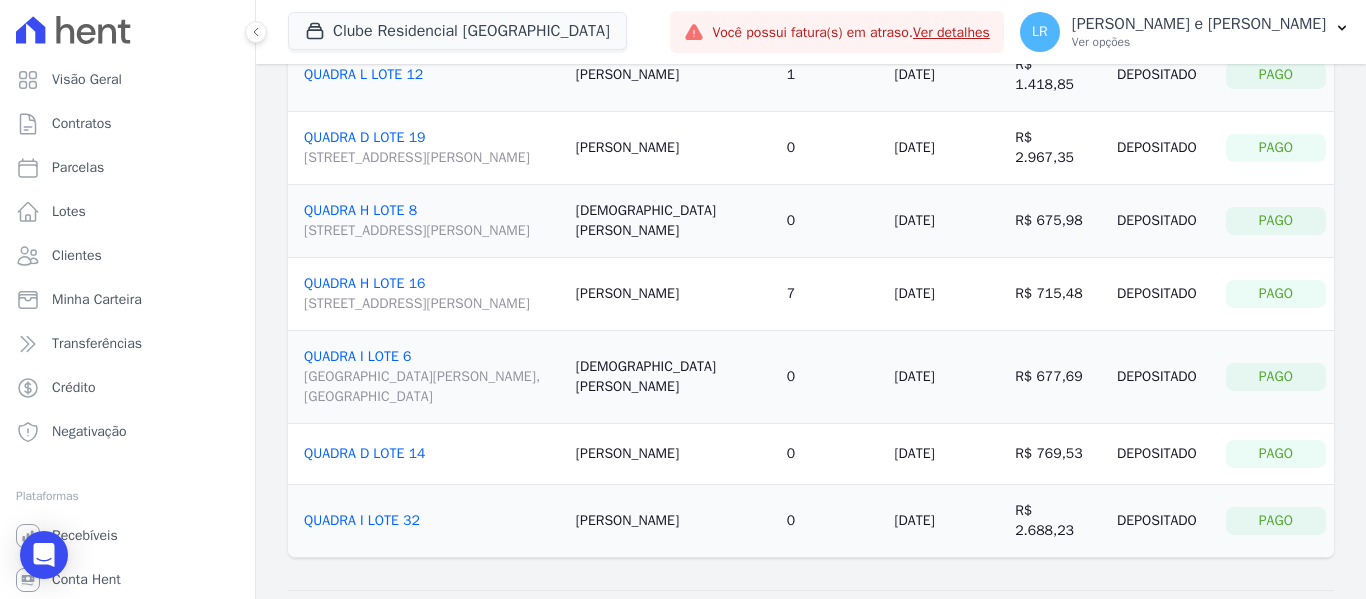 drag, startPoint x: 649, startPoint y: 134, endPoint x: 552, endPoint y: 146, distance: 97.73945 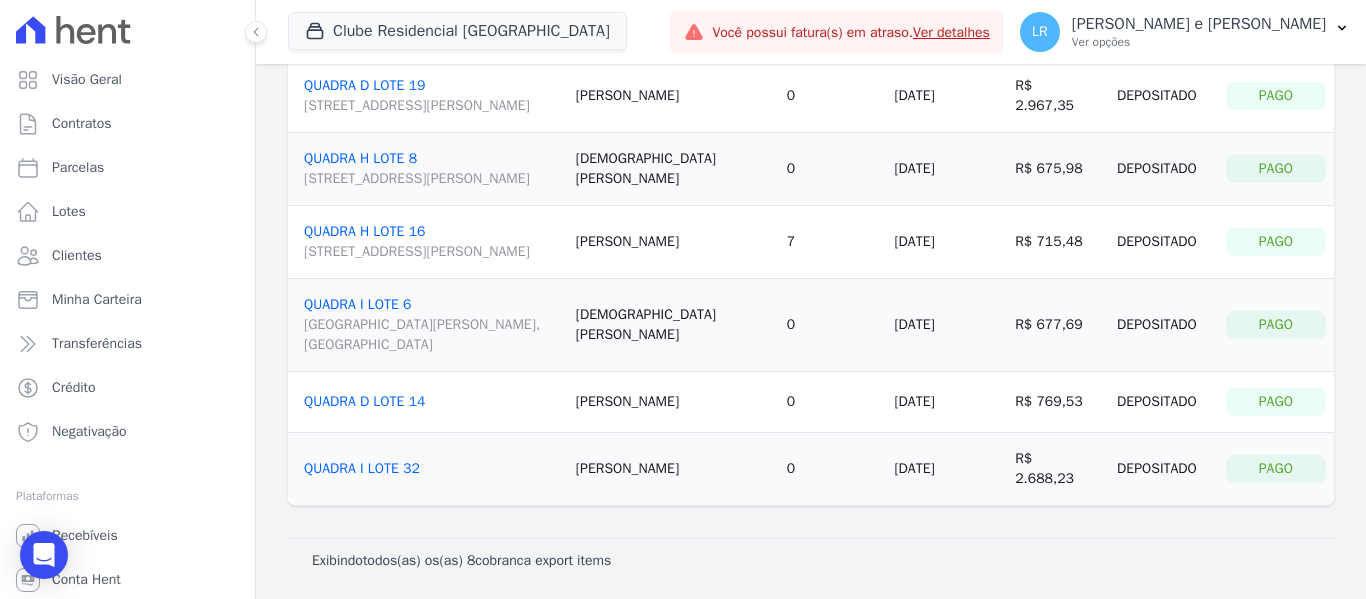 scroll, scrollTop: 344, scrollLeft: 0, axis: vertical 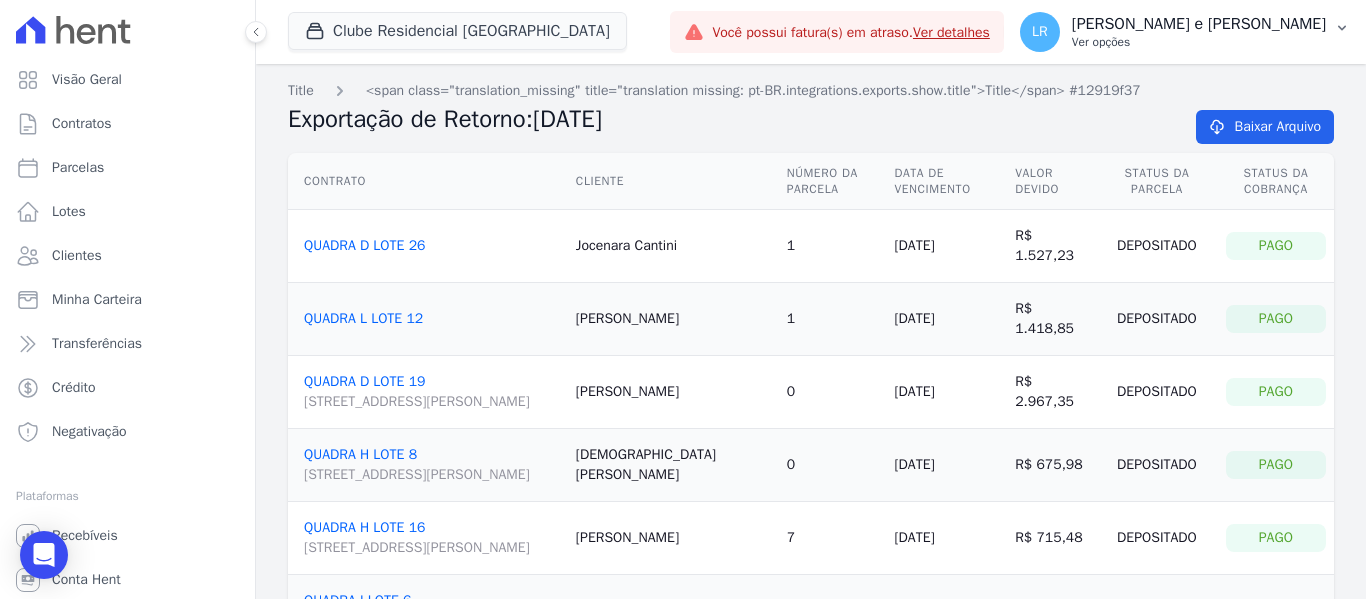 click on "LR
Lorena Roberta Fernandes e Fernandes
Ver opções" at bounding box center (1185, 32) 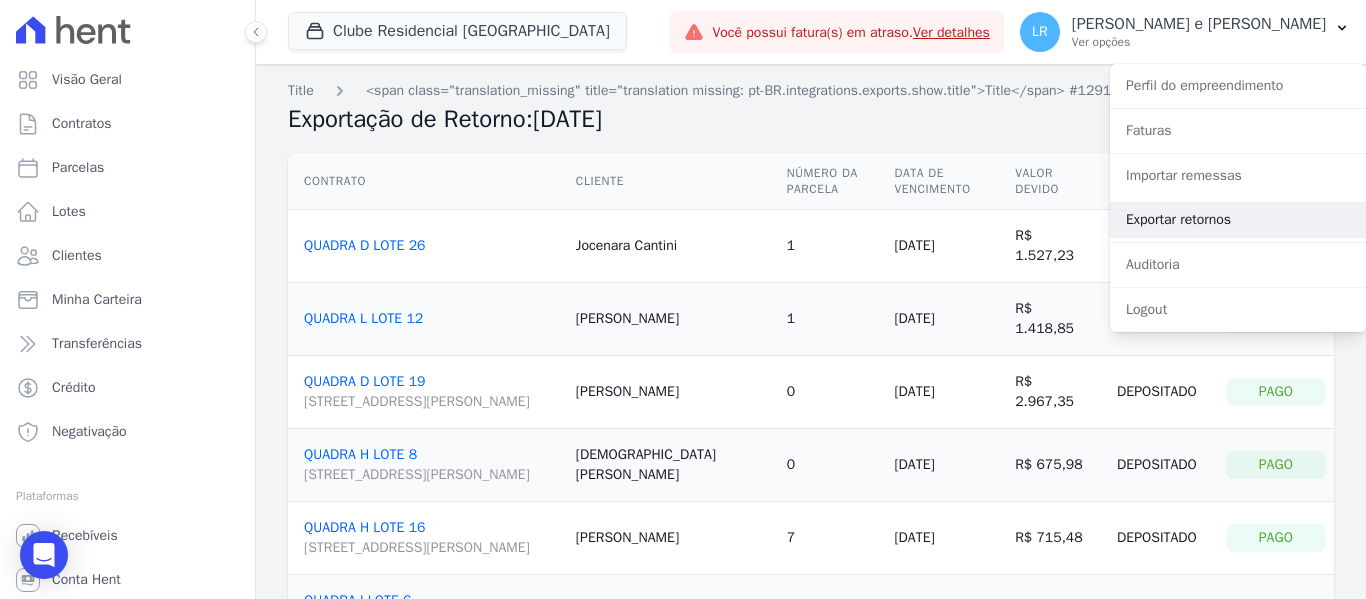 click on "Exportar retornos" at bounding box center [1238, 220] 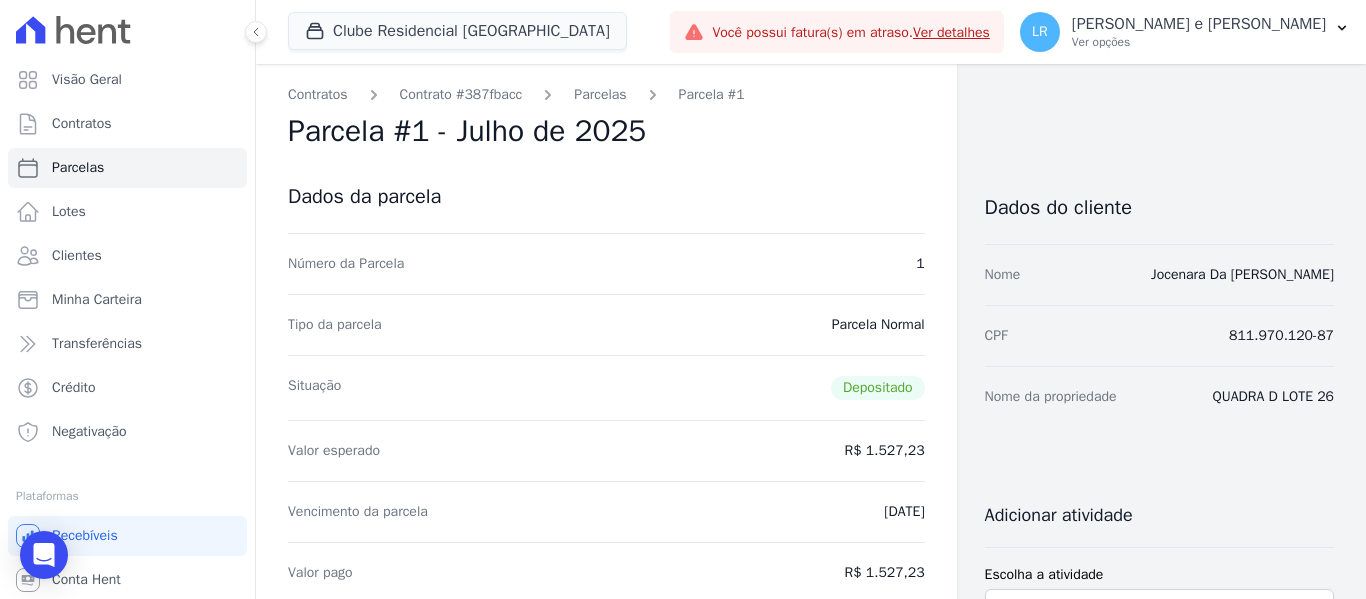 scroll, scrollTop: 0, scrollLeft: 0, axis: both 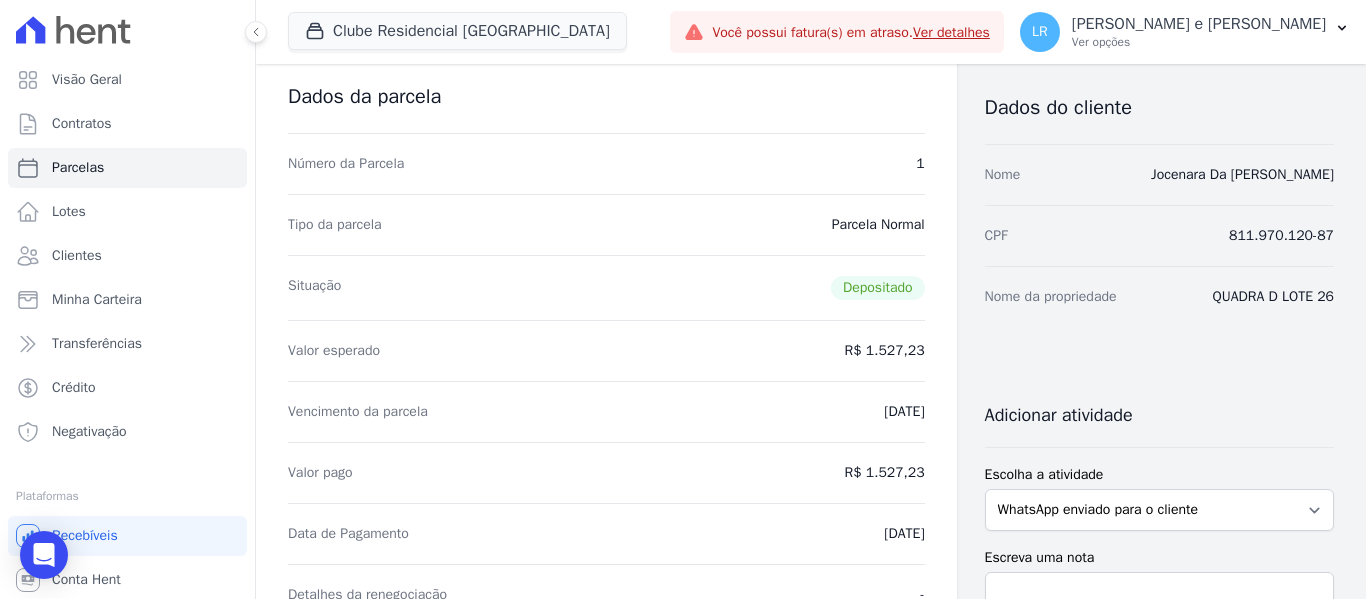 drag, startPoint x: 871, startPoint y: 474, endPoint x: 897, endPoint y: 466, distance: 27.202942 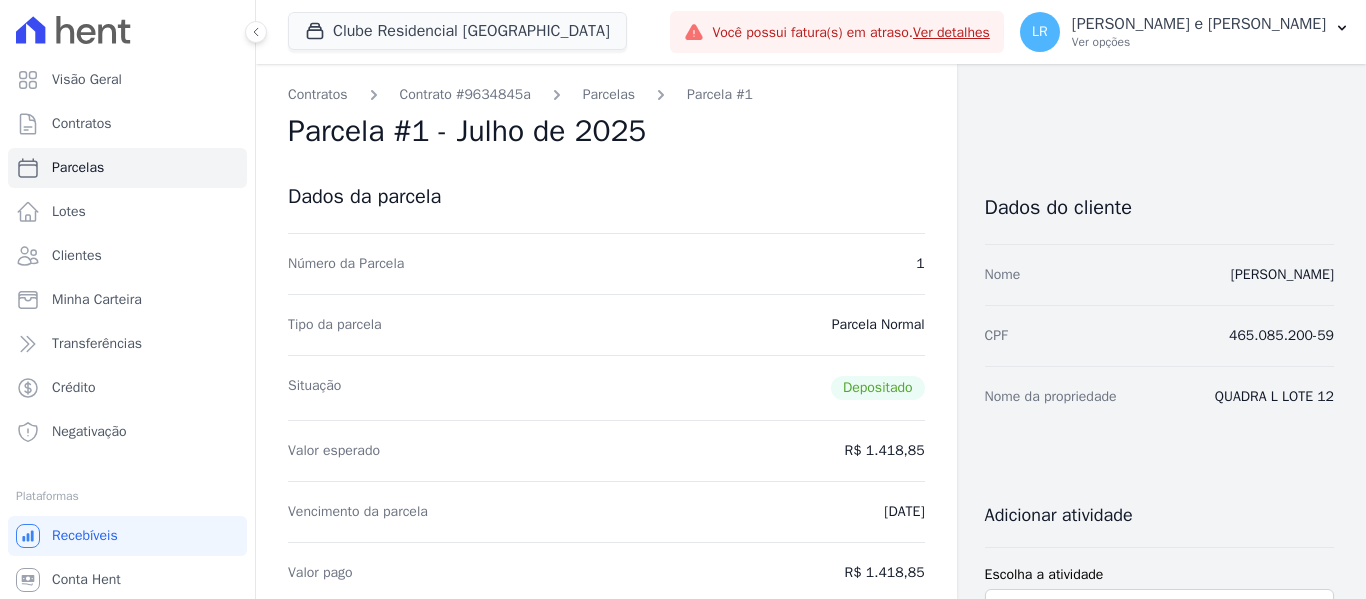 scroll, scrollTop: 0, scrollLeft: 0, axis: both 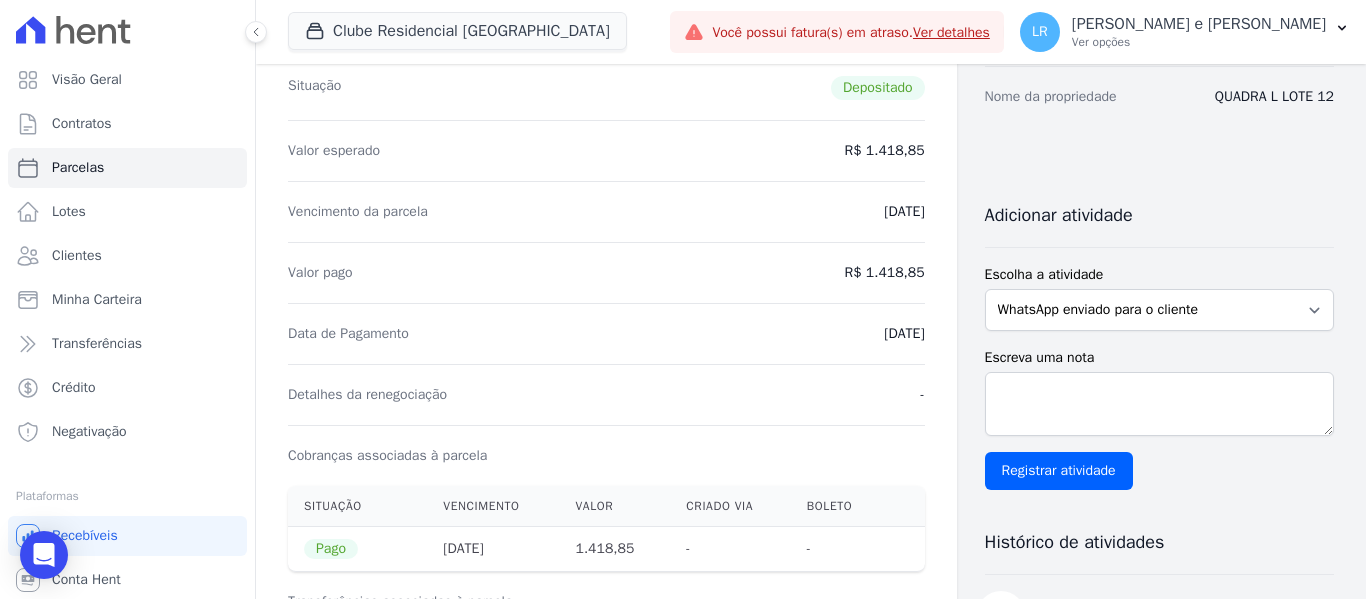 drag, startPoint x: 874, startPoint y: 275, endPoint x: 955, endPoint y: 284, distance: 81.49847 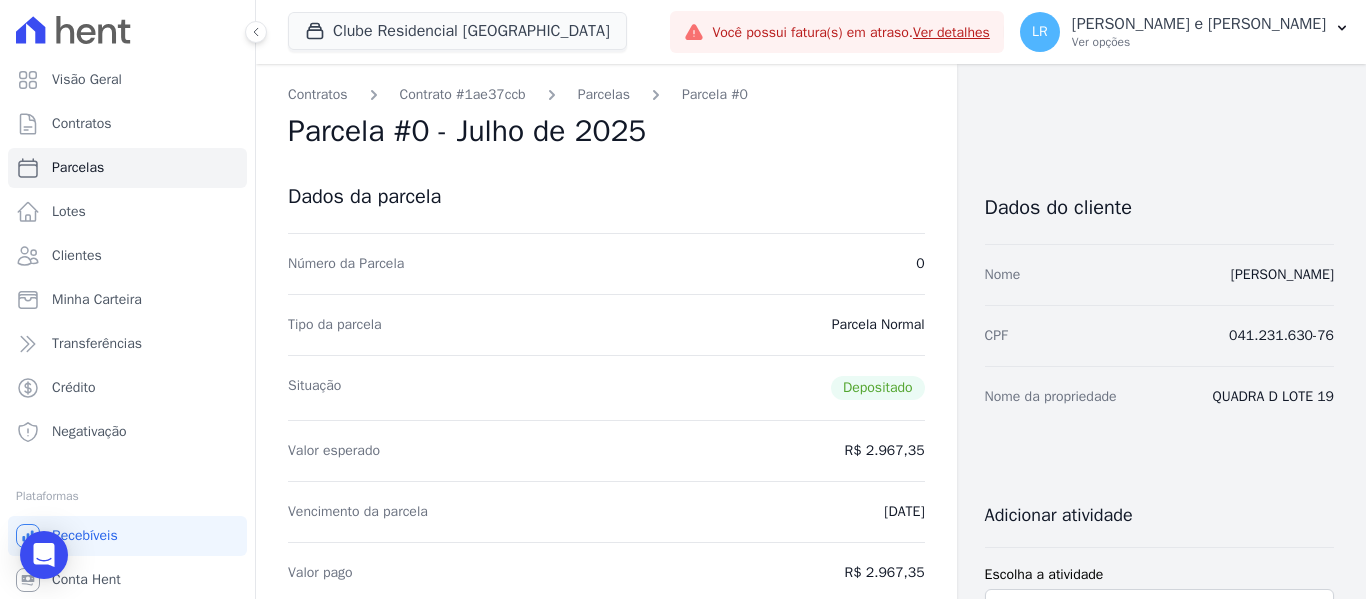 scroll, scrollTop: 0, scrollLeft: 0, axis: both 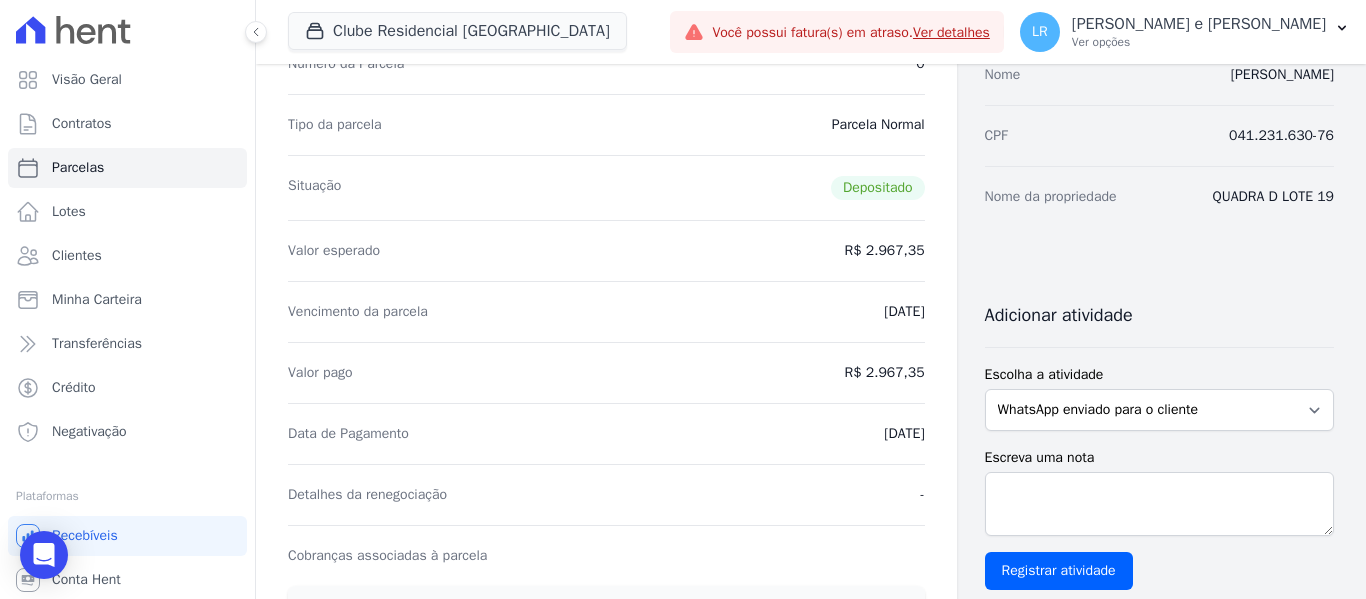drag, startPoint x: 871, startPoint y: 369, endPoint x: 932, endPoint y: 370, distance: 61.008198 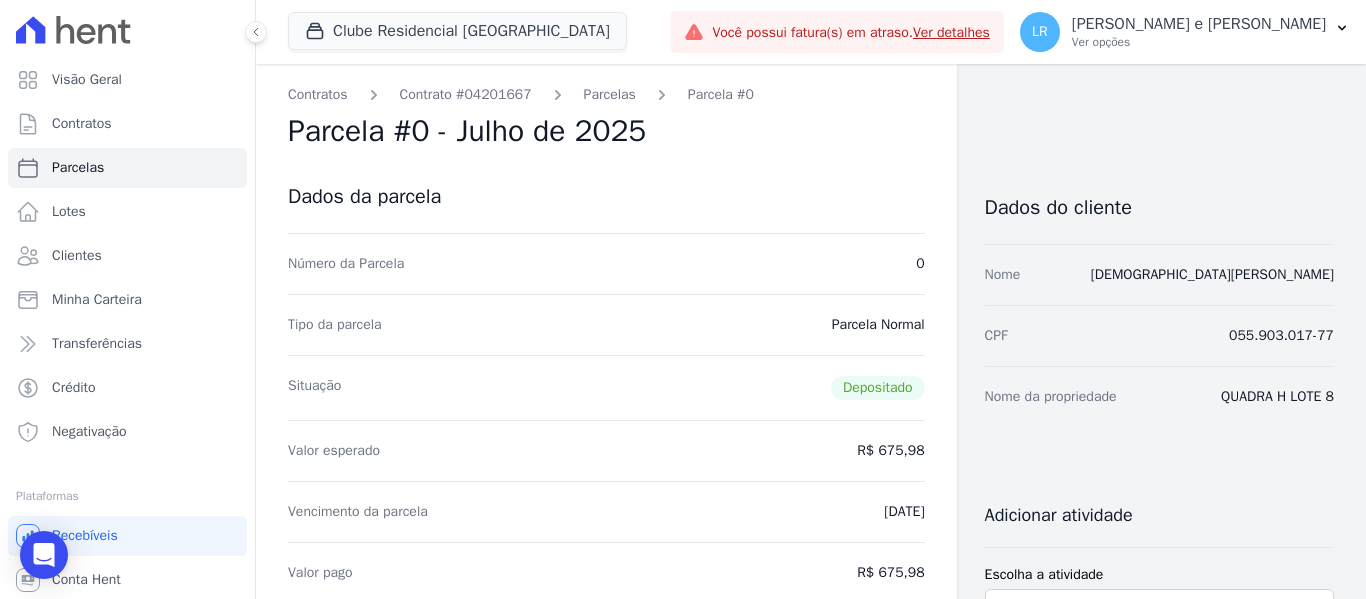 scroll, scrollTop: 0, scrollLeft: 0, axis: both 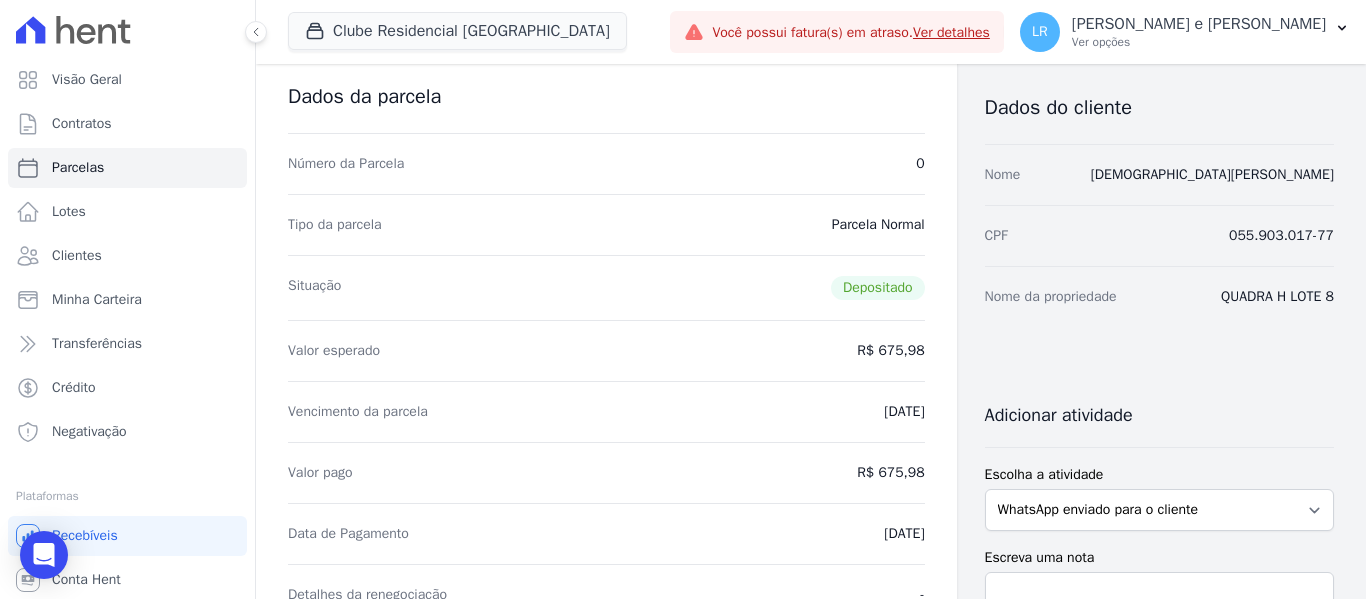 drag, startPoint x: 881, startPoint y: 470, endPoint x: 943, endPoint y: 471, distance: 62.008064 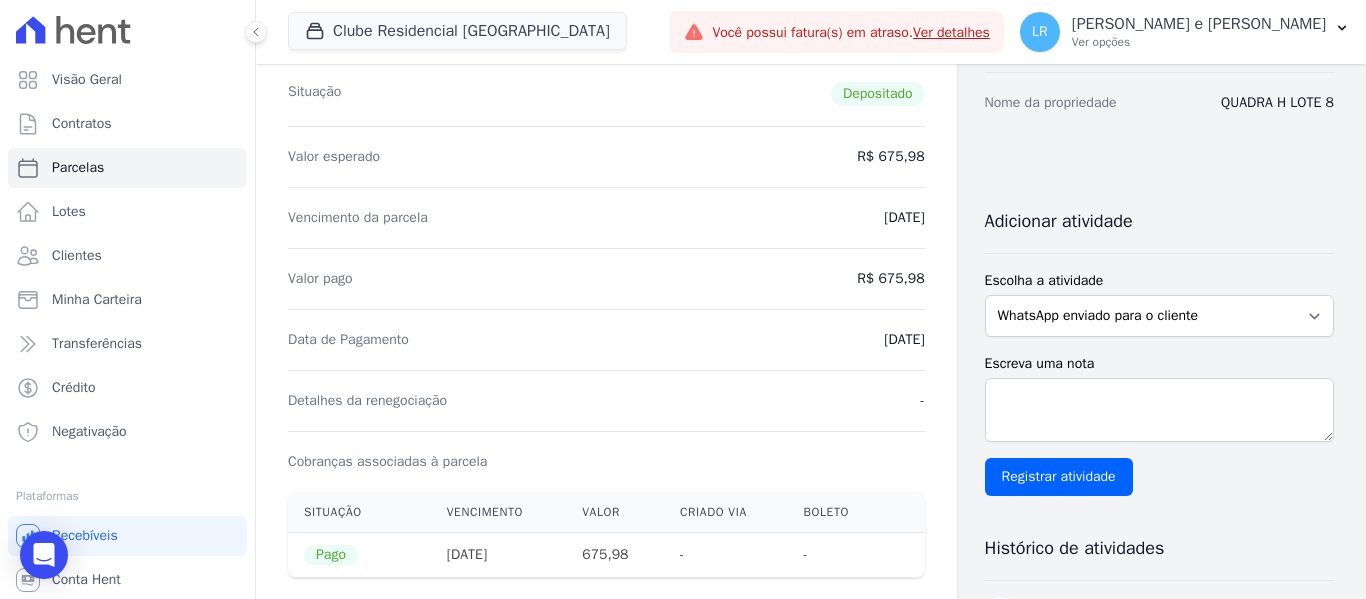scroll, scrollTop: 400, scrollLeft: 0, axis: vertical 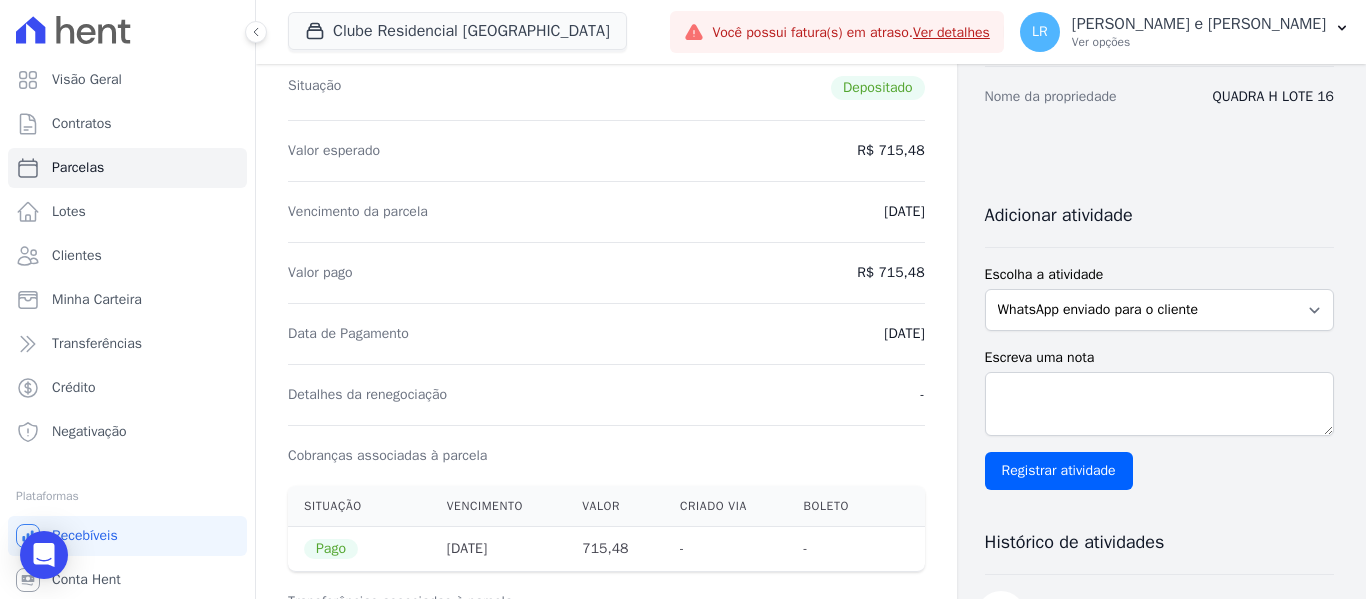 drag, startPoint x: 887, startPoint y: 276, endPoint x: 921, endPoint y: 276, distance: 34 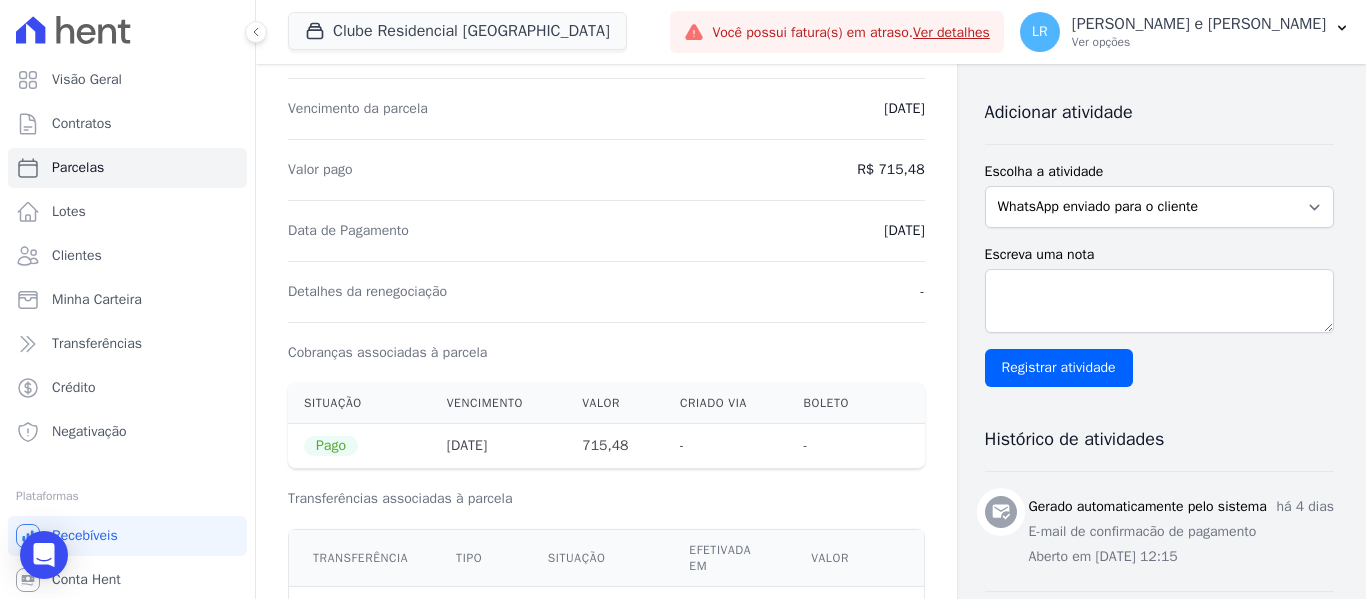scroll, scrollTop: 400, scrollLeft: 0, axis: vertical 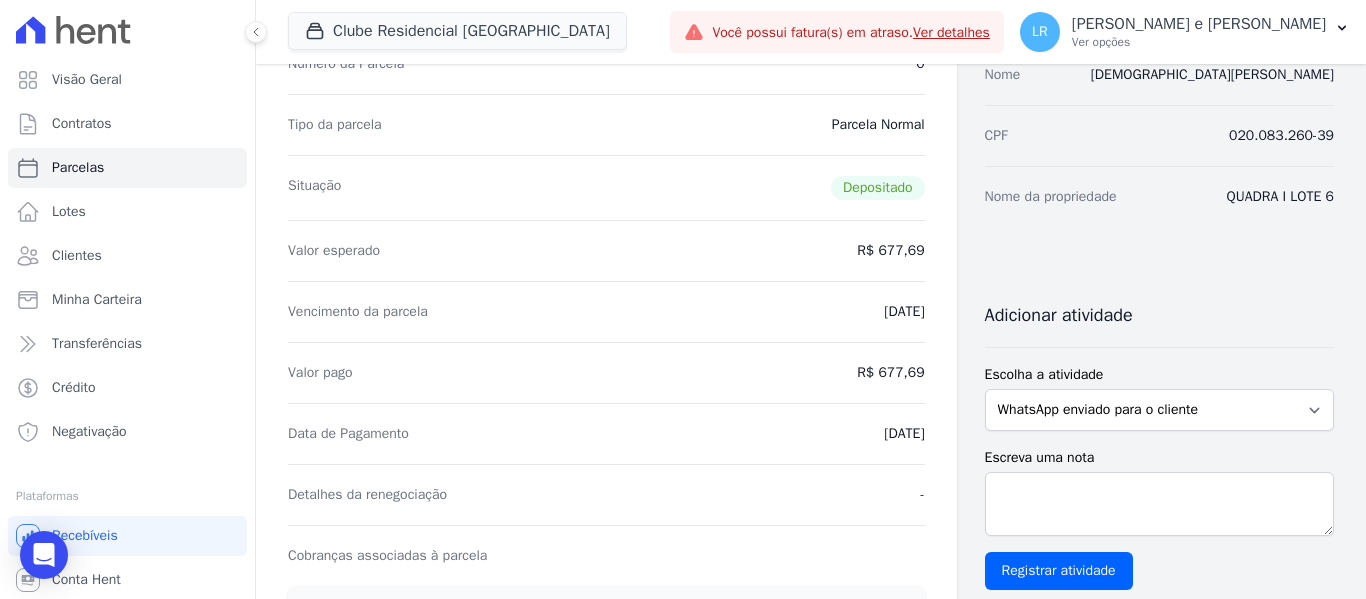drag, startPoint x: 879, startPoint y: 378, endPoint x: 930, endPoint y: 380, distance: 51.0392 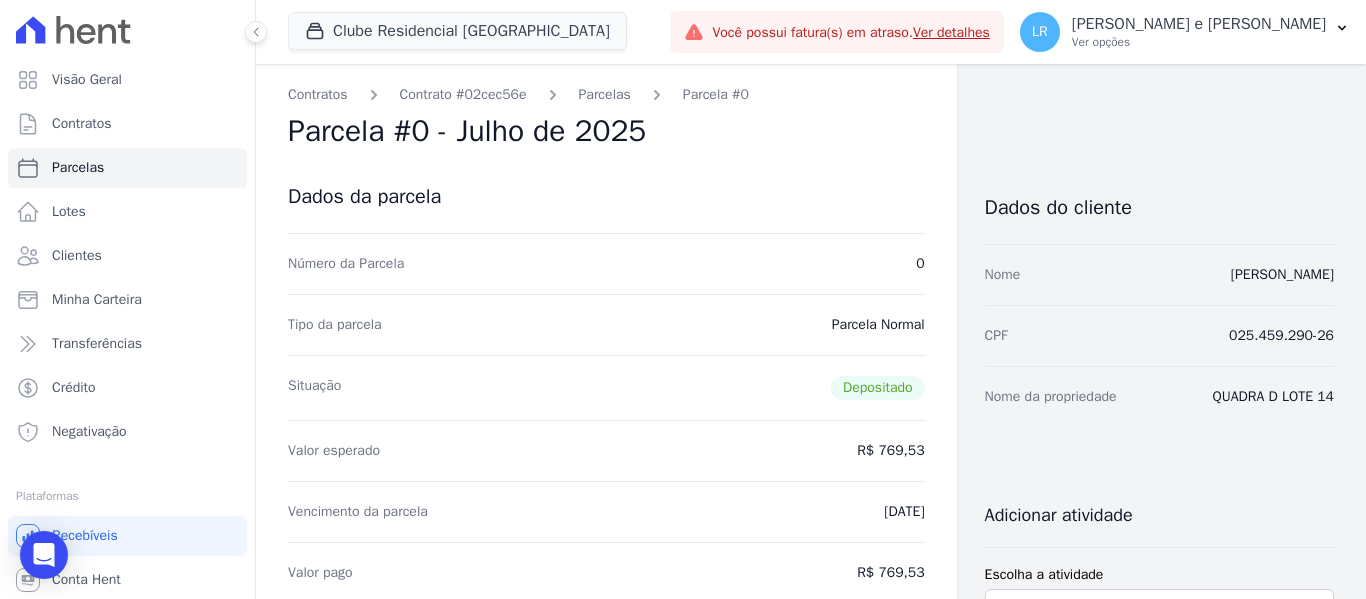 scroll, scrollTop: 0, scrollLeft: 0, axis: both 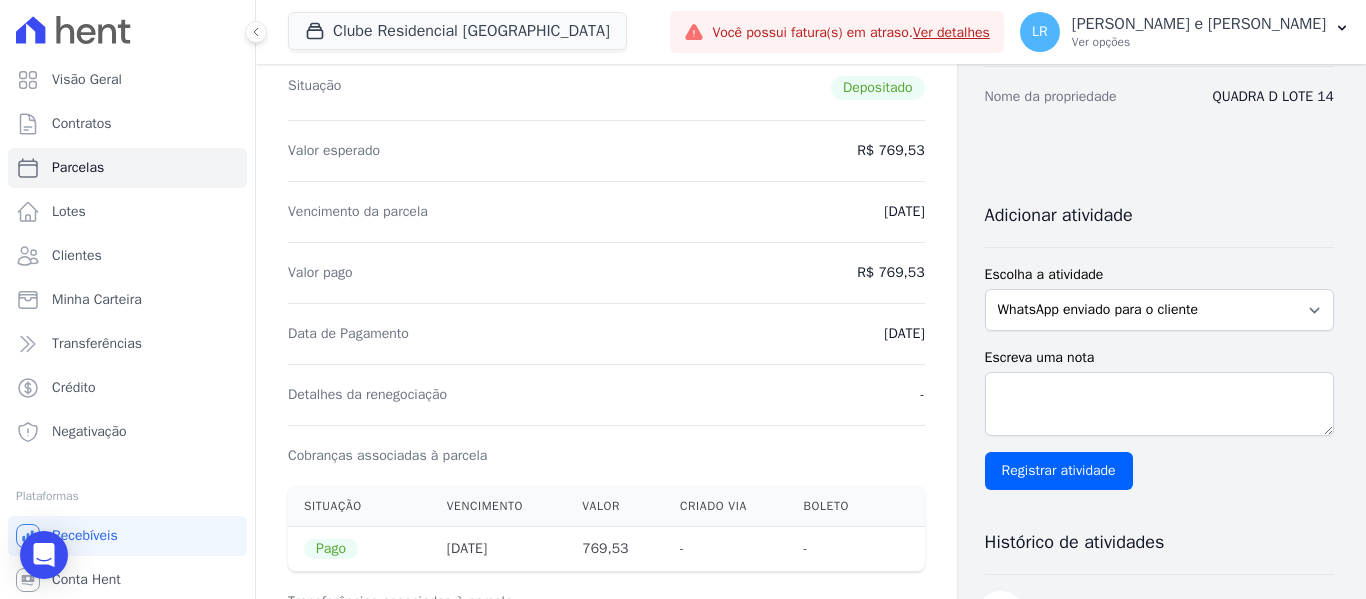 drag, startPoint x: 884, startPoint y: 271, endPoint x: 930, endPoint y: 268, distance: 46.09772 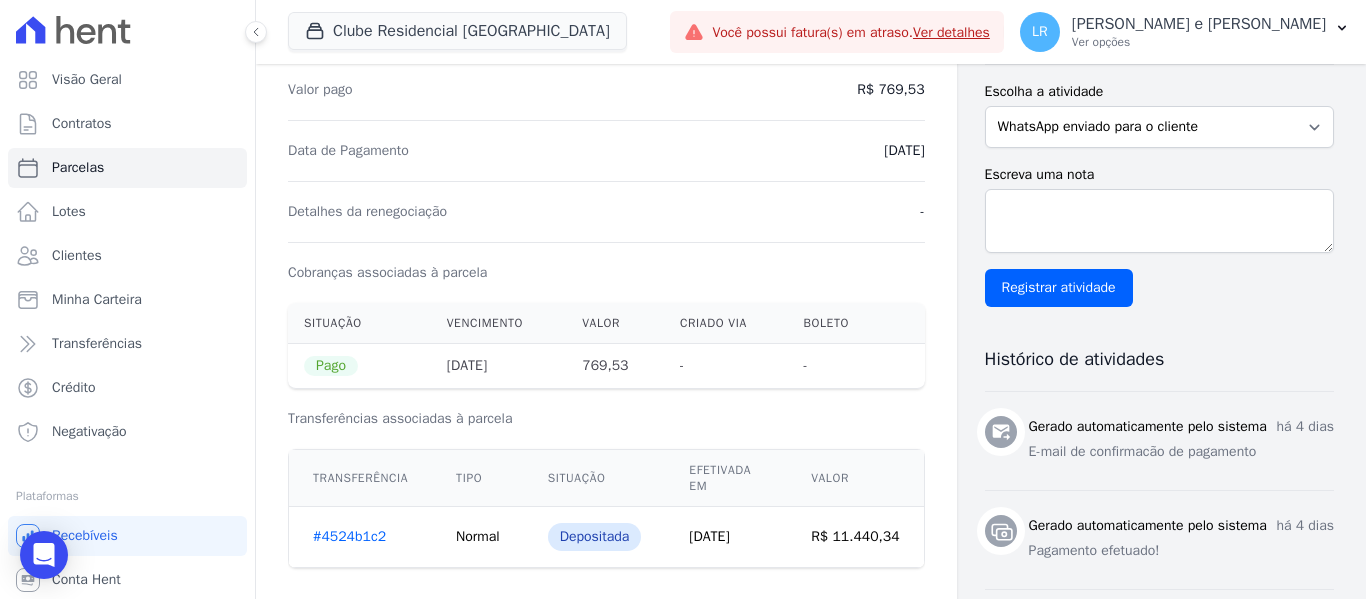 scroll, scrollTop: 500, scrollLeft: 0, axis: vertical 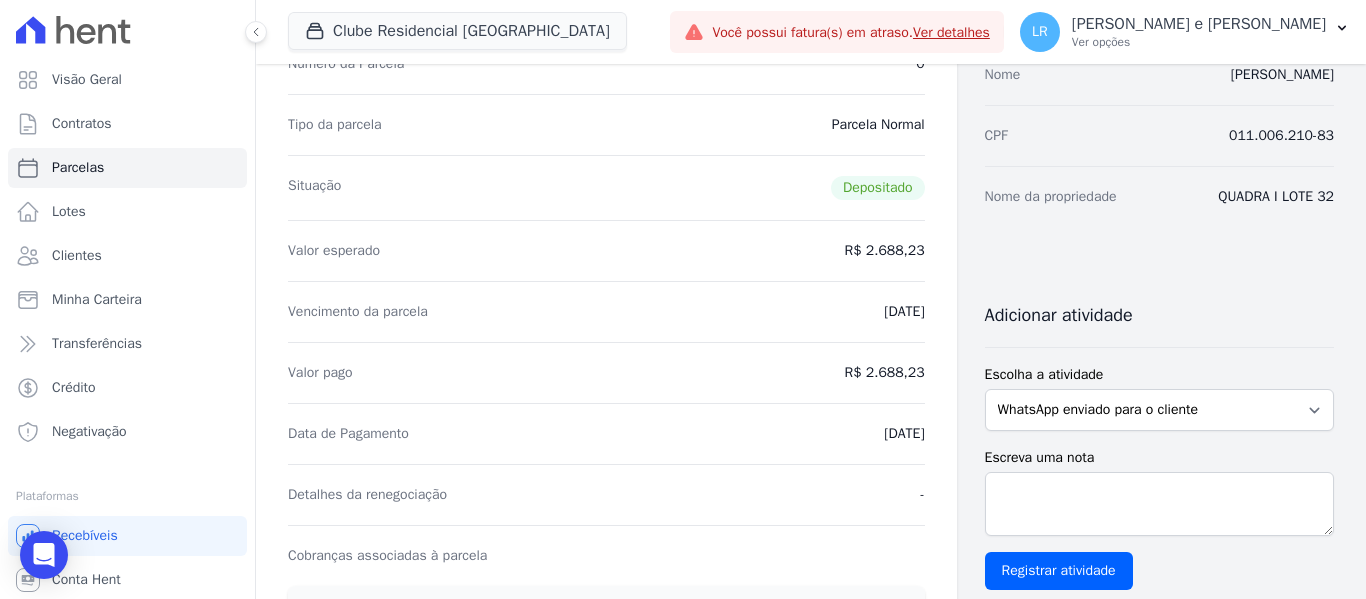 drag, startPoint x: 868, startPoint y: 374, endPoint x: 923, endPoint y: 375, distance: 55.00909 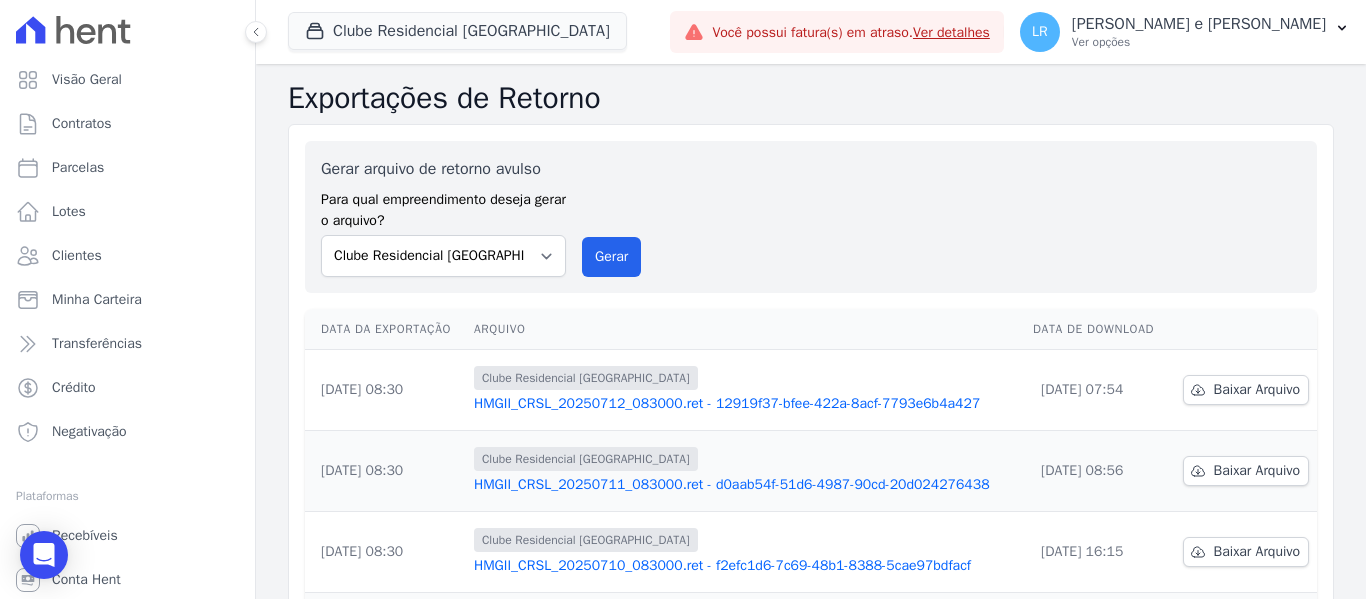 scroll, scrollTop: 0, scrollLeft: 0, axis: both 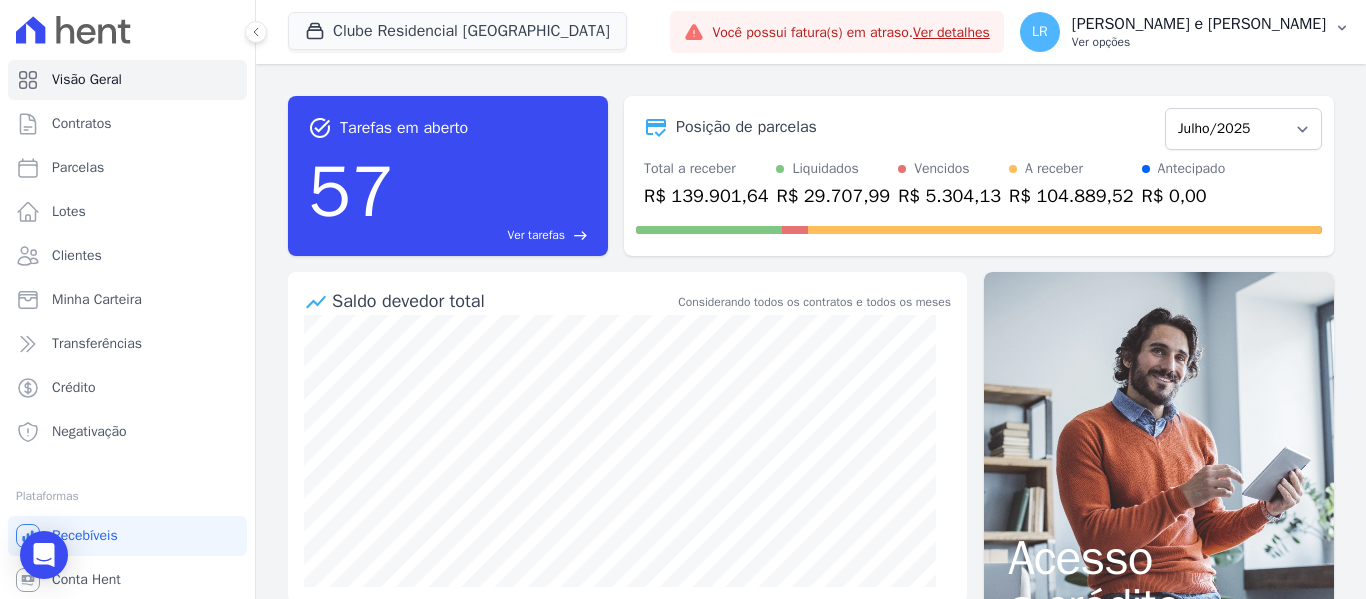 click on "Ver opções" at bounding box center [1199, 42] 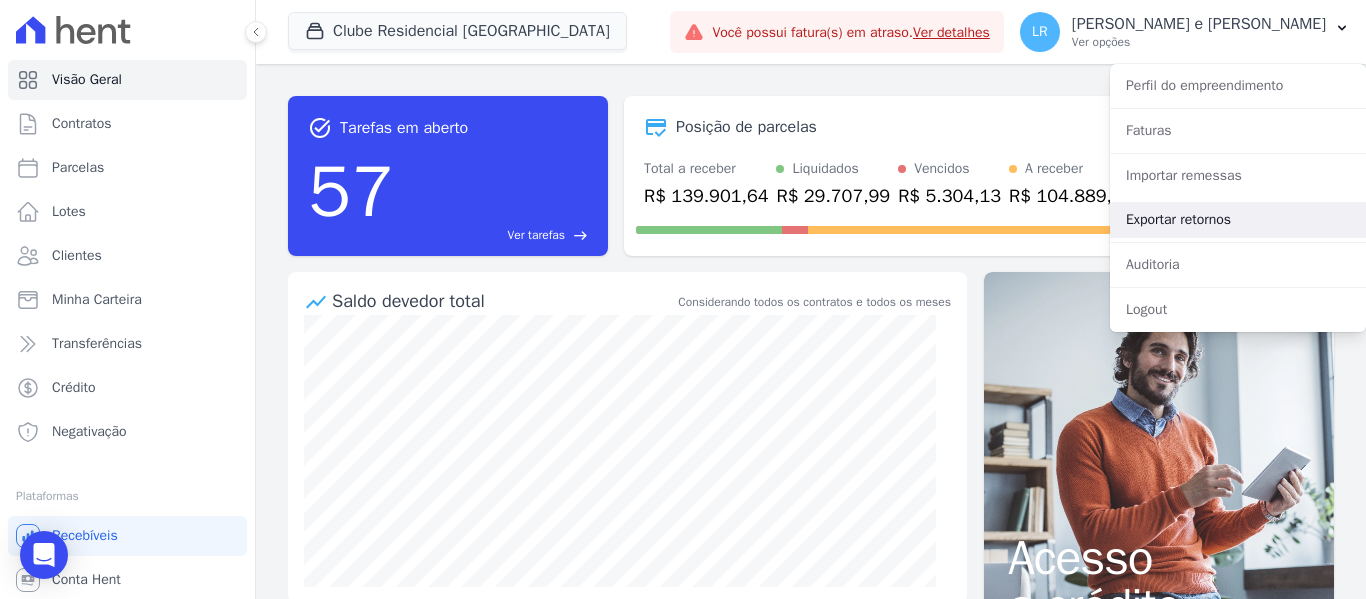 click on "Exportar retornos" at bounding box center [1238, 220] 